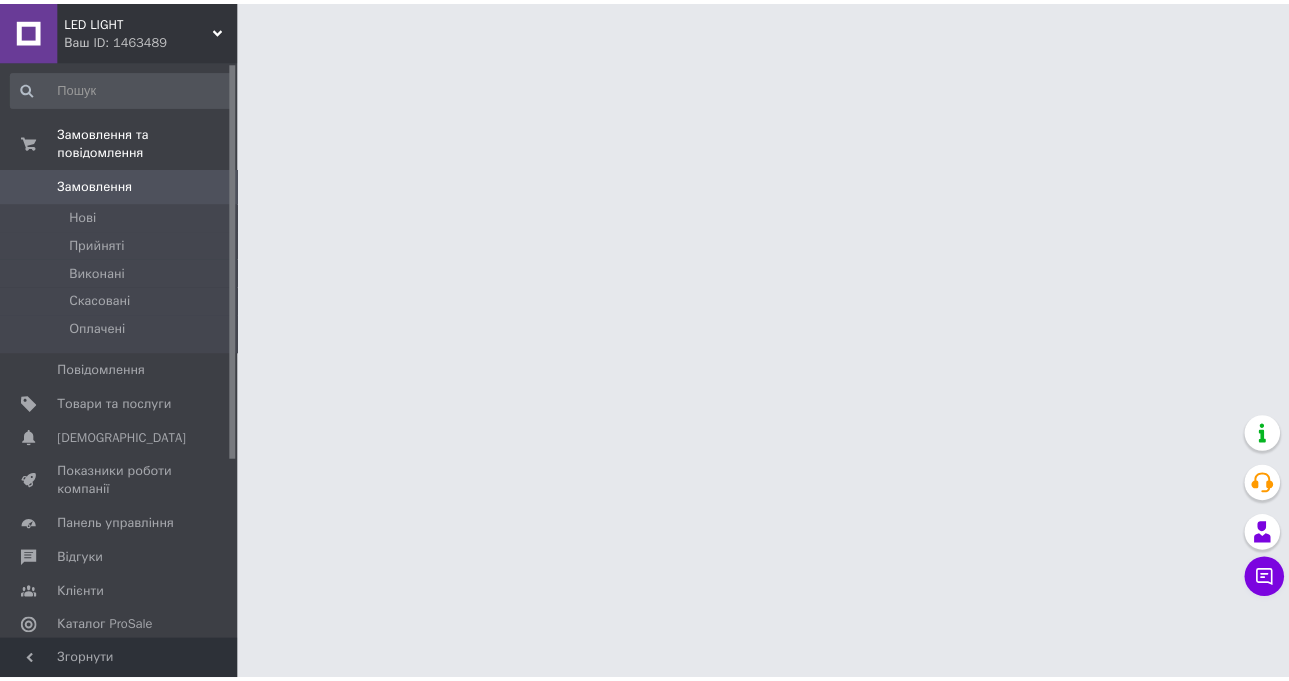 scroll, scrollTop: 0, scrollLeft: 0, axis: both 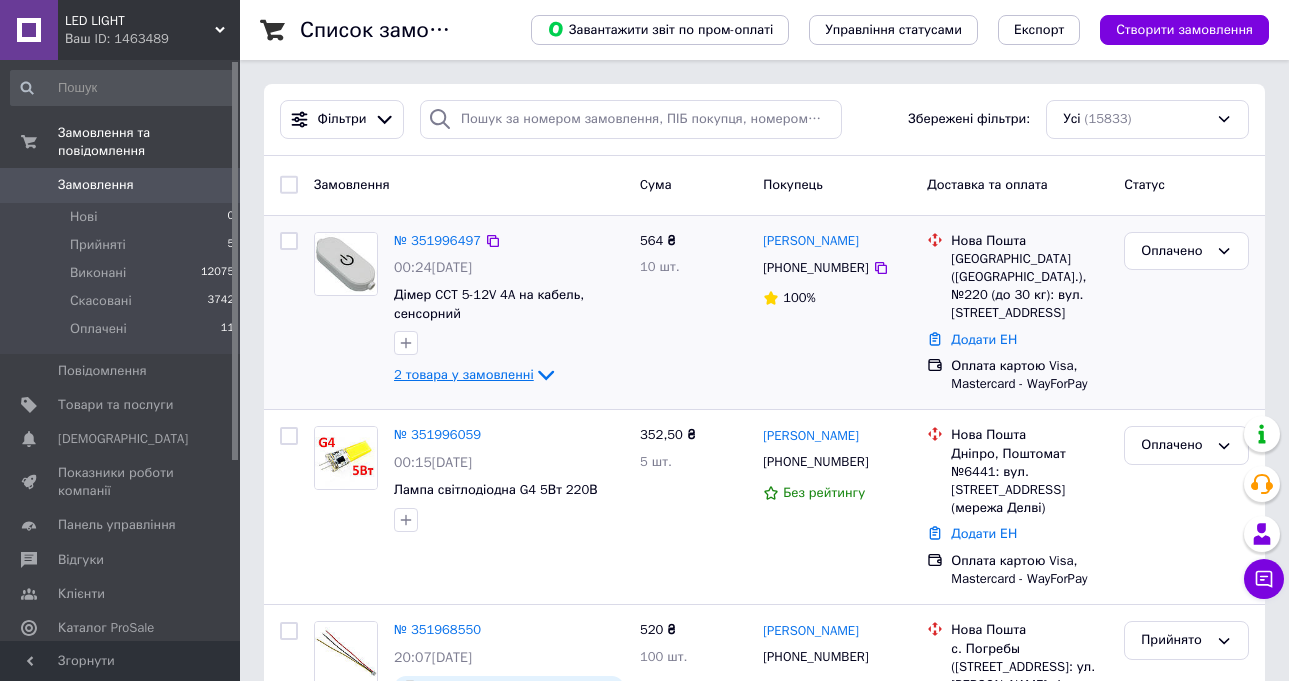 click 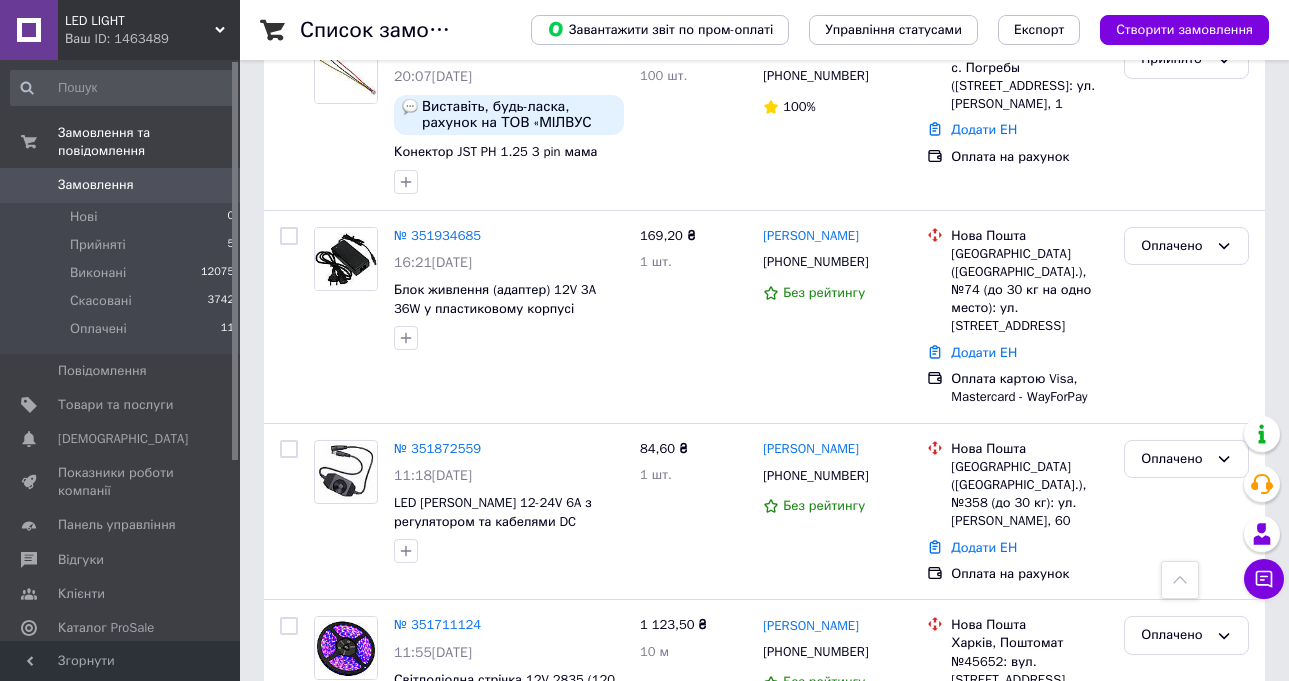 scroll, scrollTop: 900, scrollLeft: 0, axis: vertical 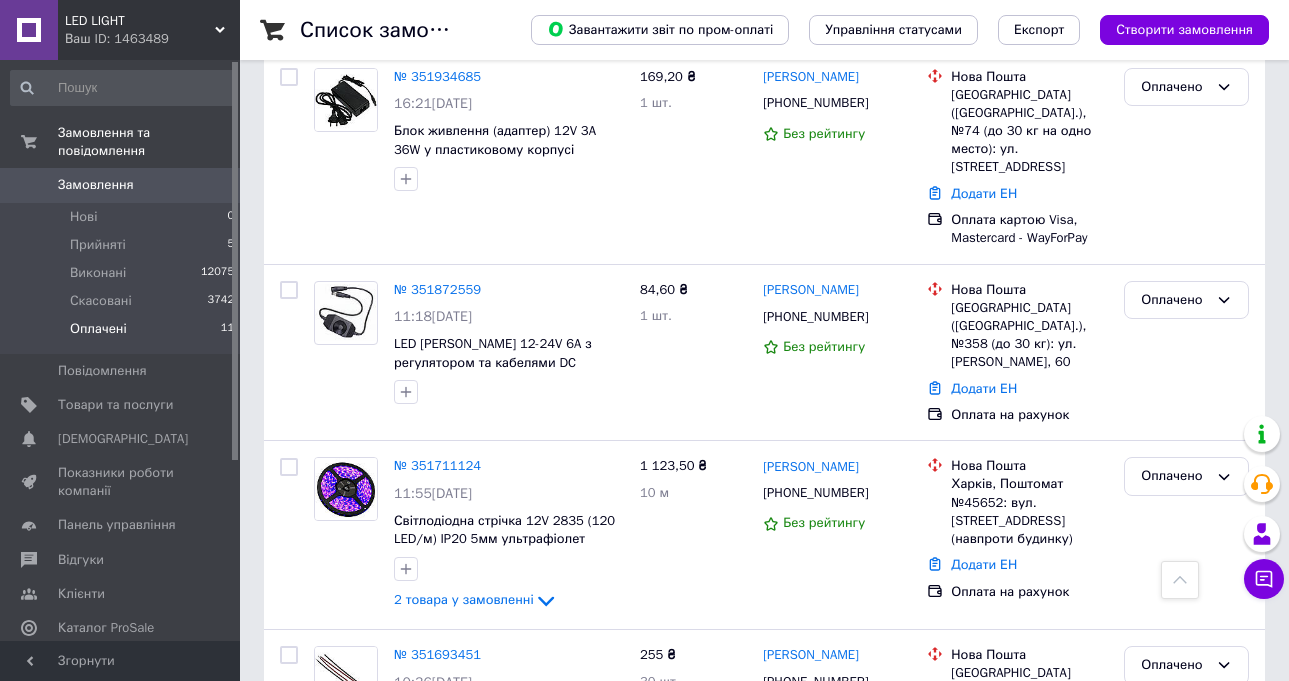 click on "Оплачені" at bounding box center [98, 329] 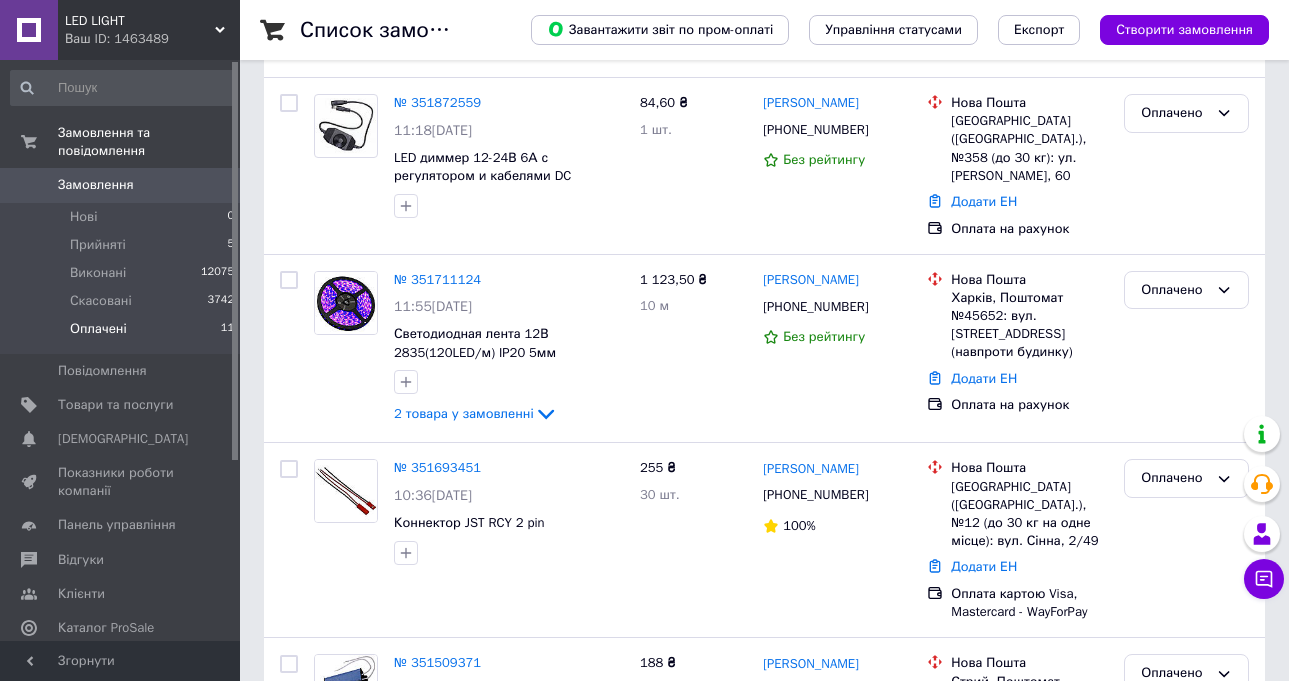 scroll, scrollTop: 0, scrollLeft: 0, axis: both 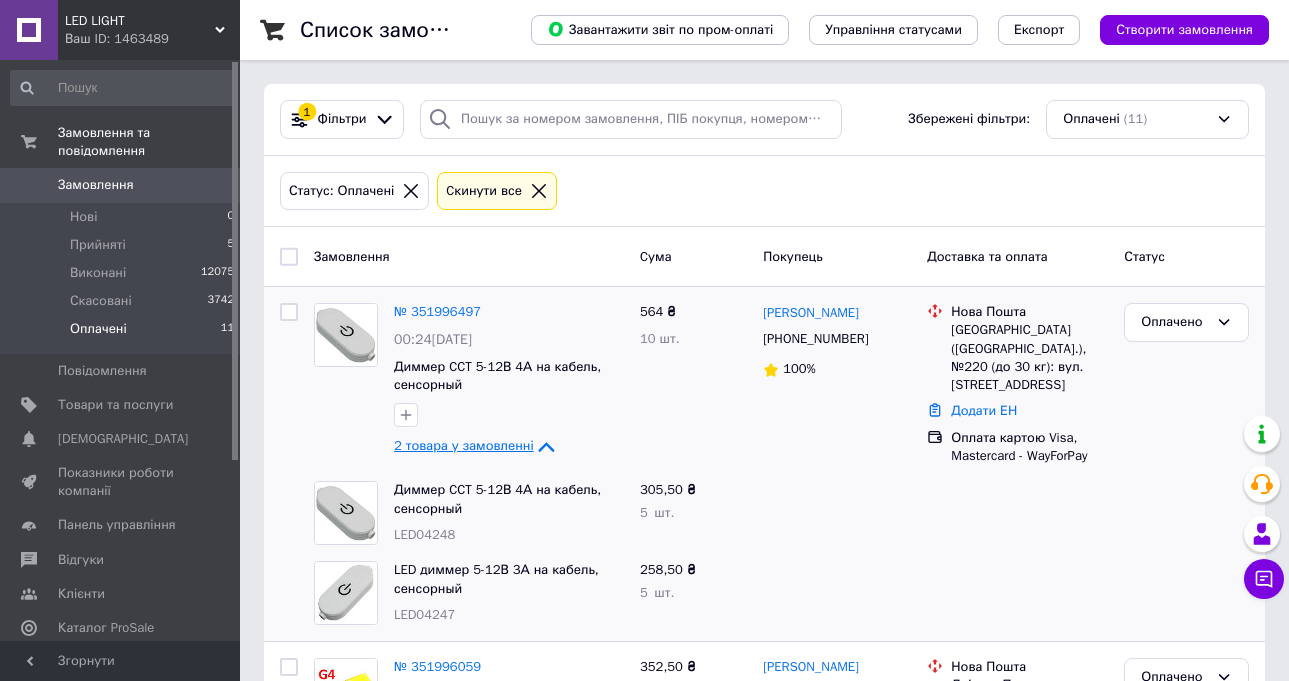 click 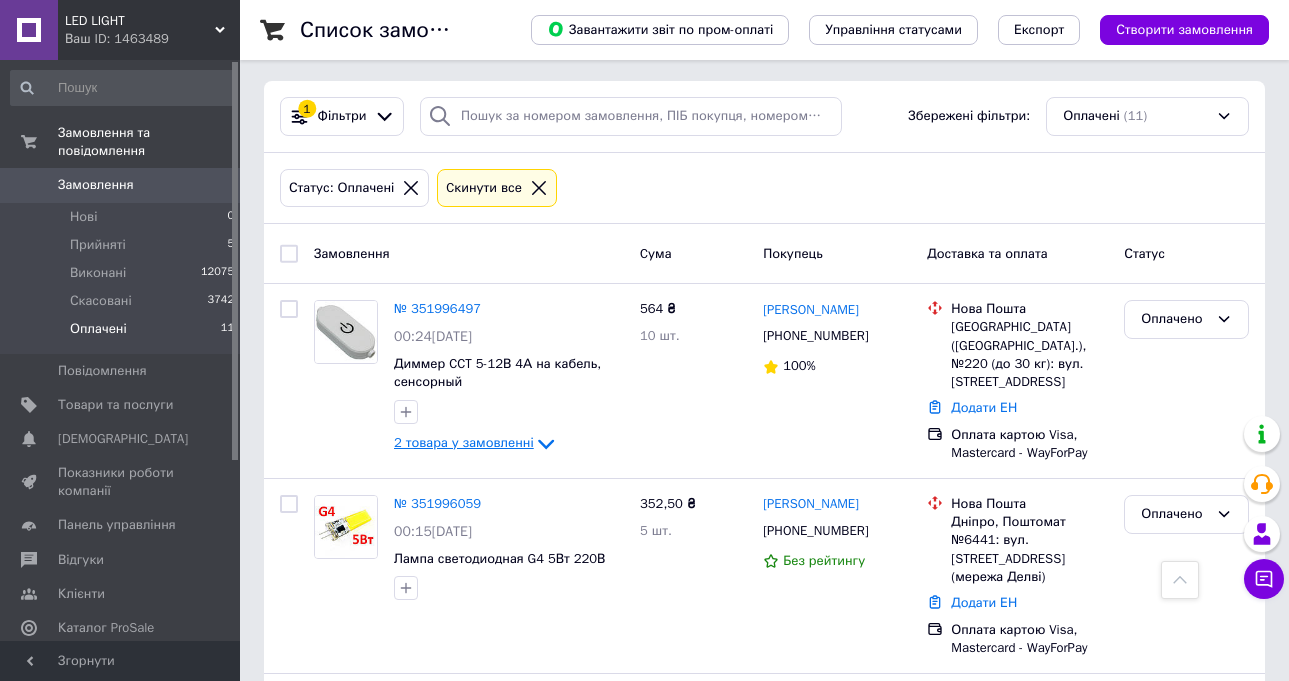 scroll, scrollTop: 0, scrollLeft: 0, axis: both 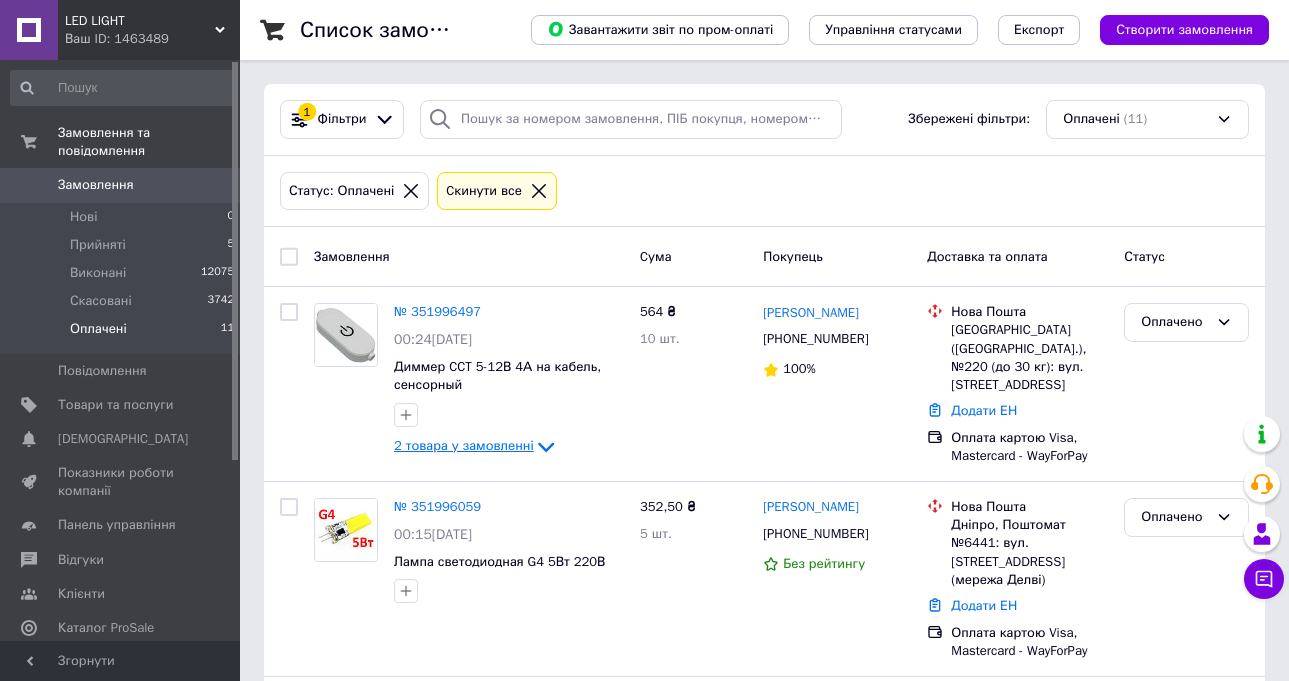 click at bounding box center (289, 257) 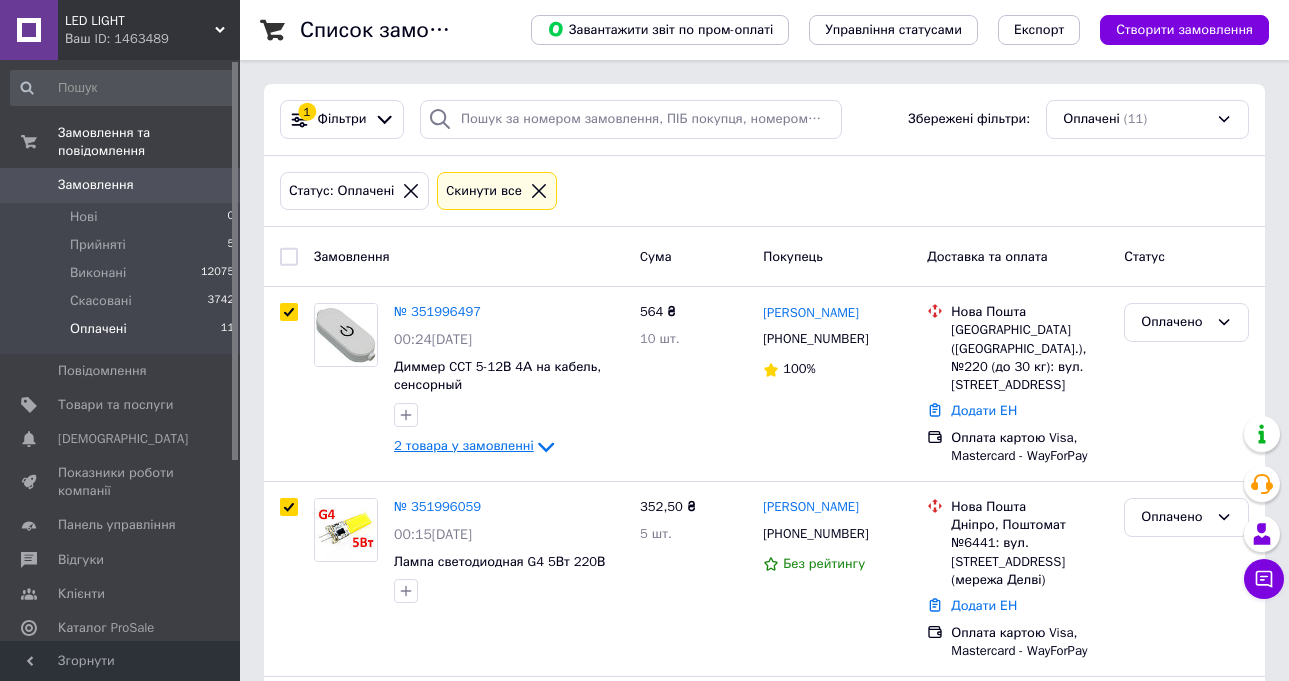 checkbox on "true" 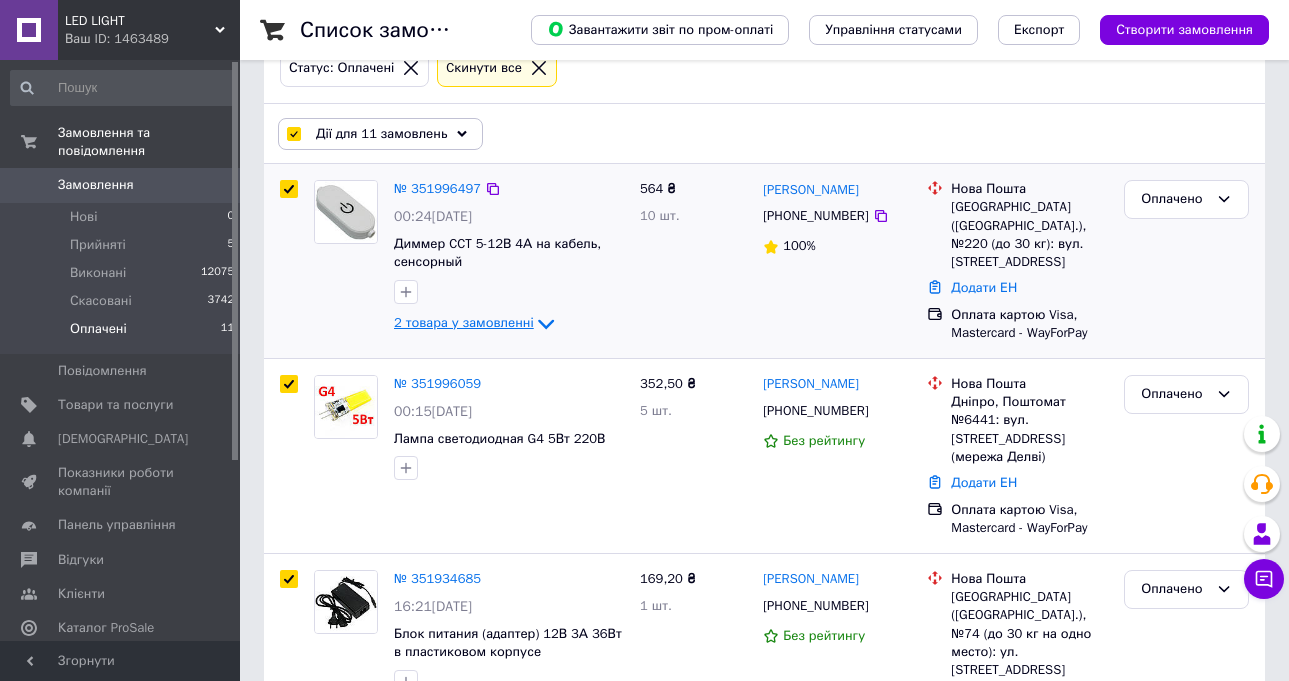 scroll, scrollTop: 200, scrollLeft: 0, axis: vertical 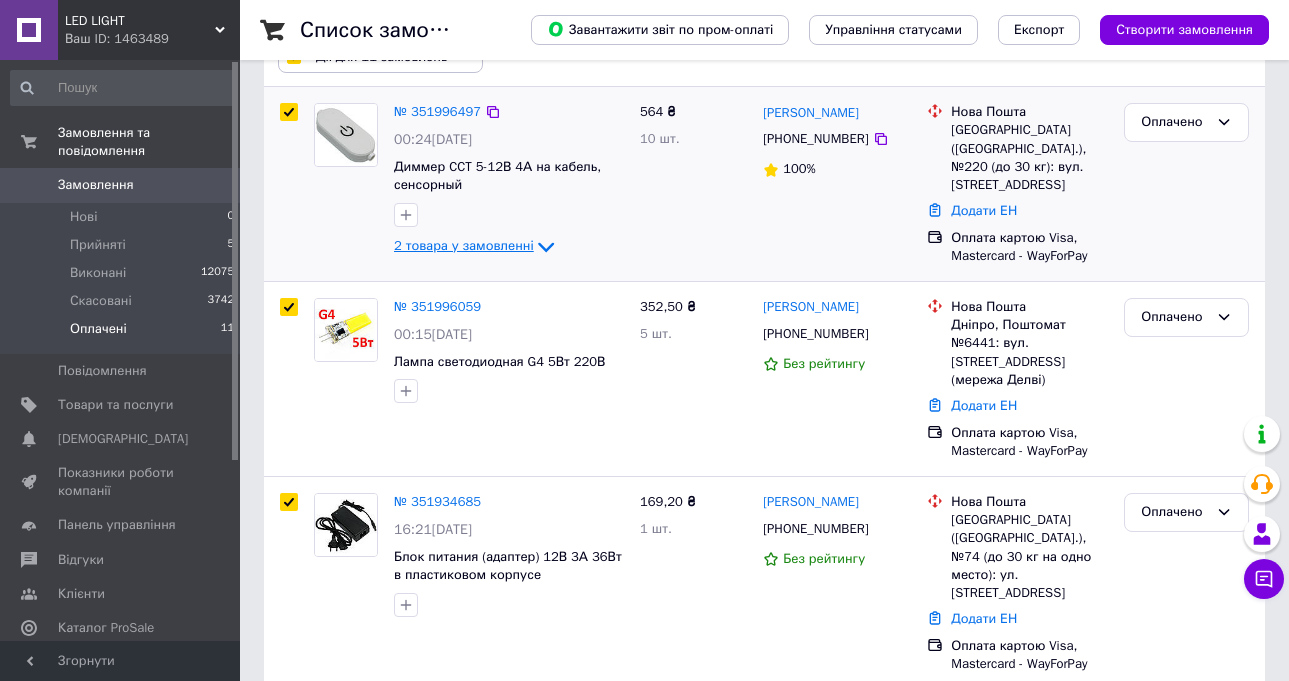 click at bounding box center (289, 112) 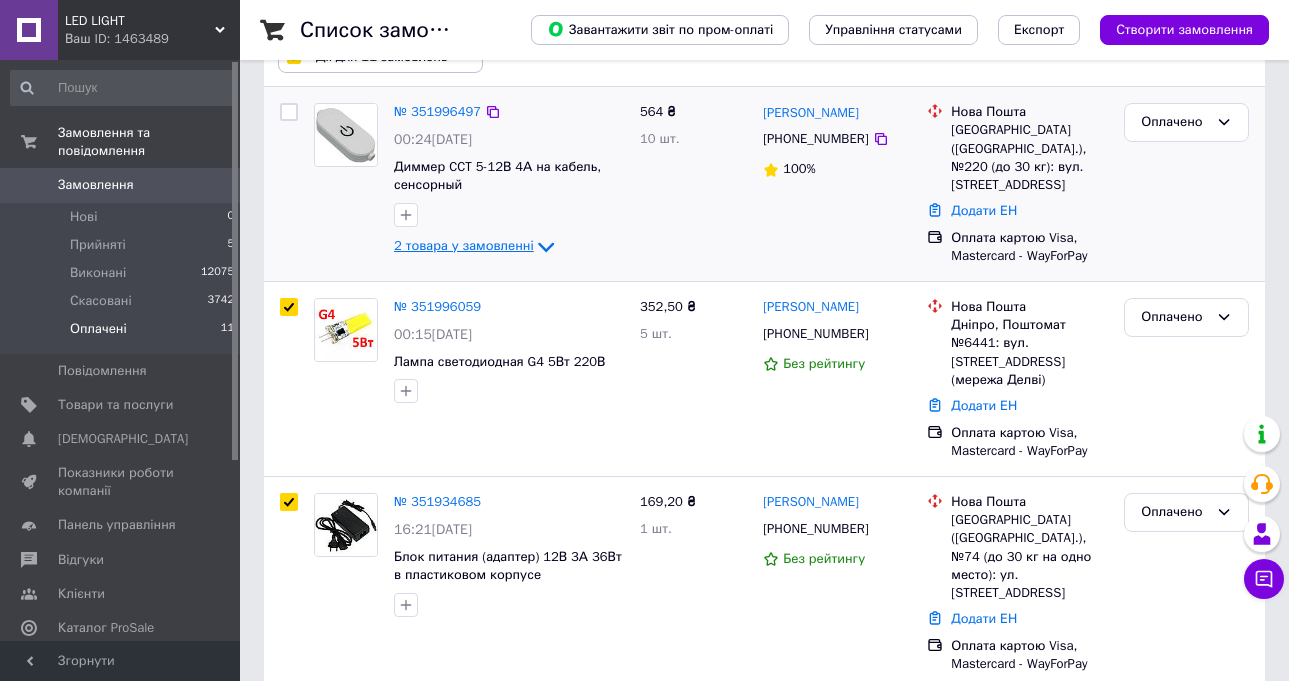 checkbox on "false" 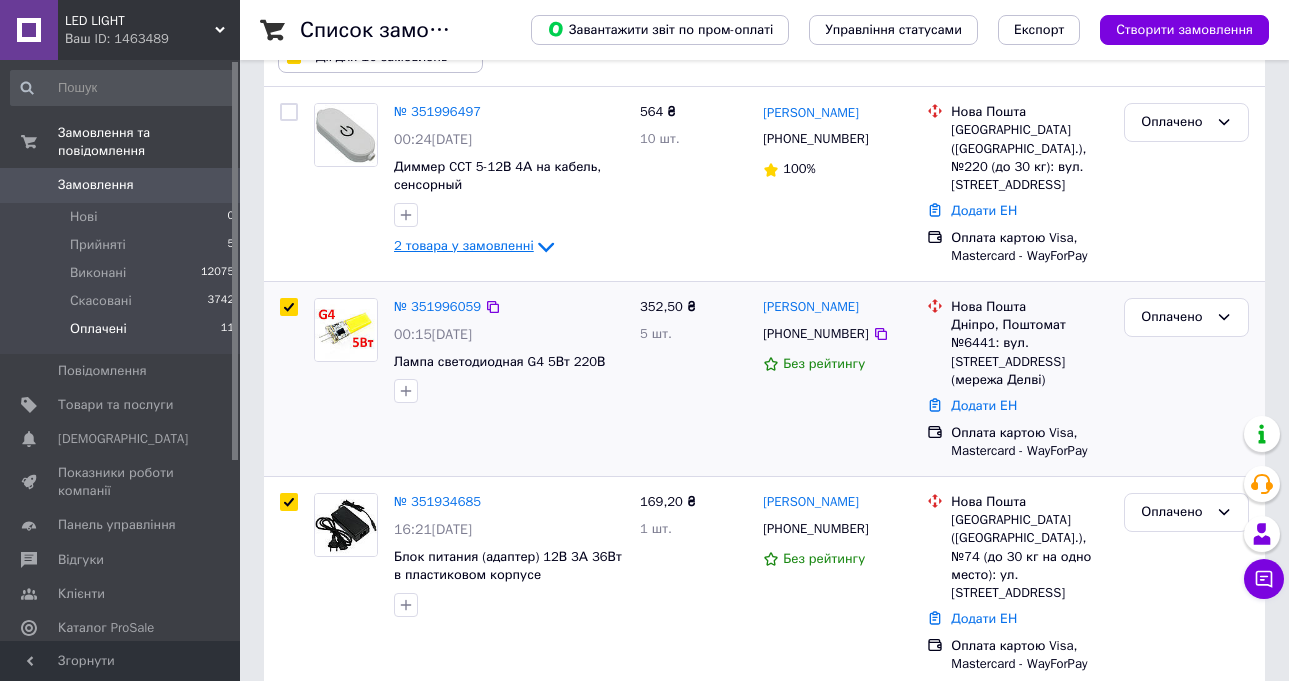click at bounding box center (289, 307) 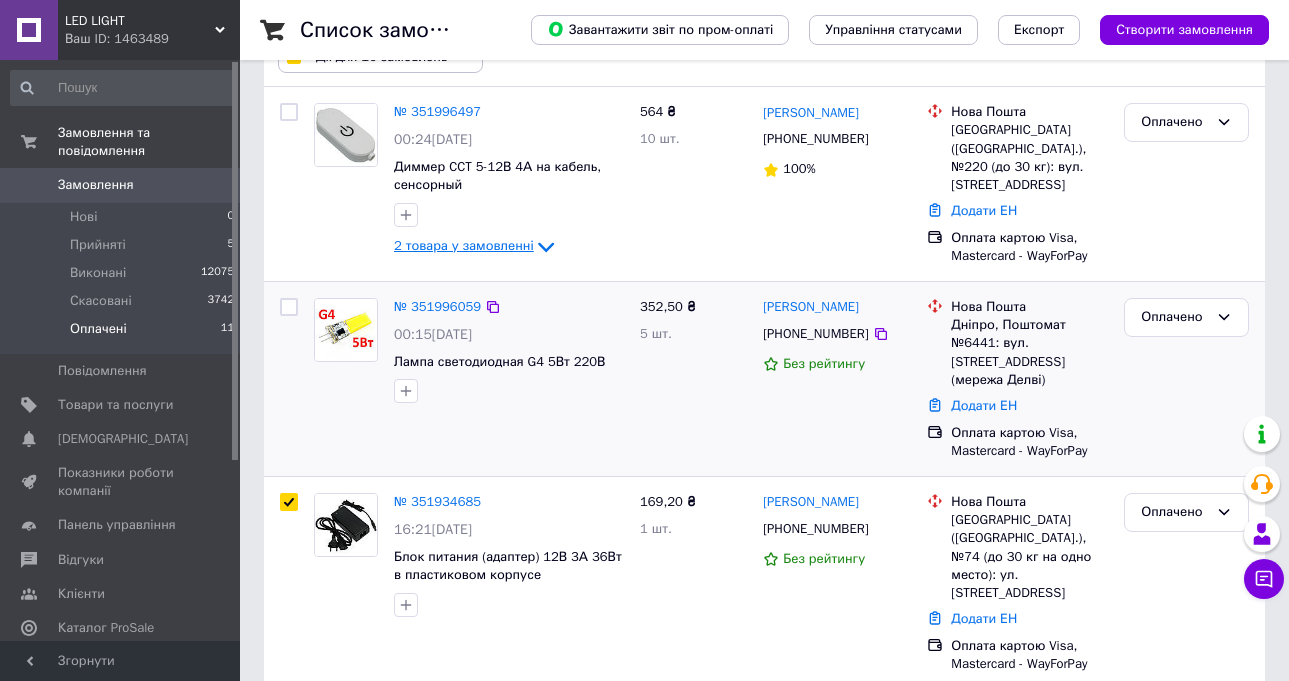 checkbox on "false" 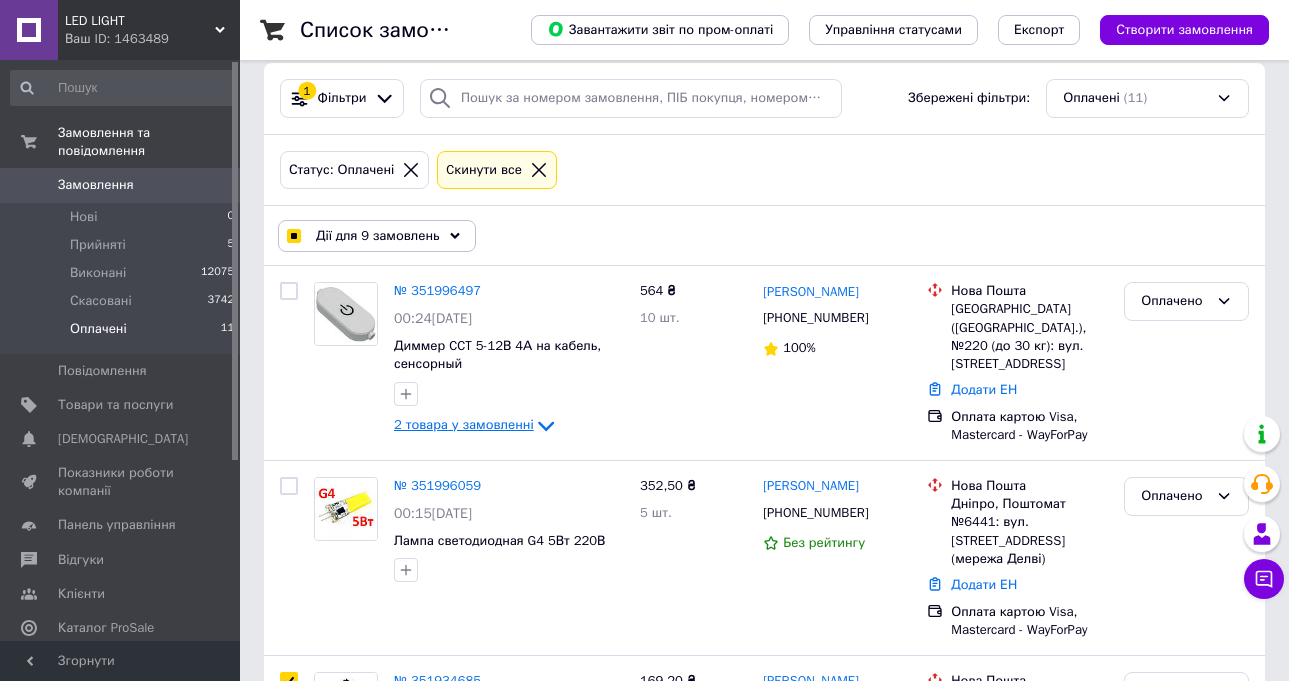 scroll, scrollTop: 0, scrollLeft: 0, axis: both 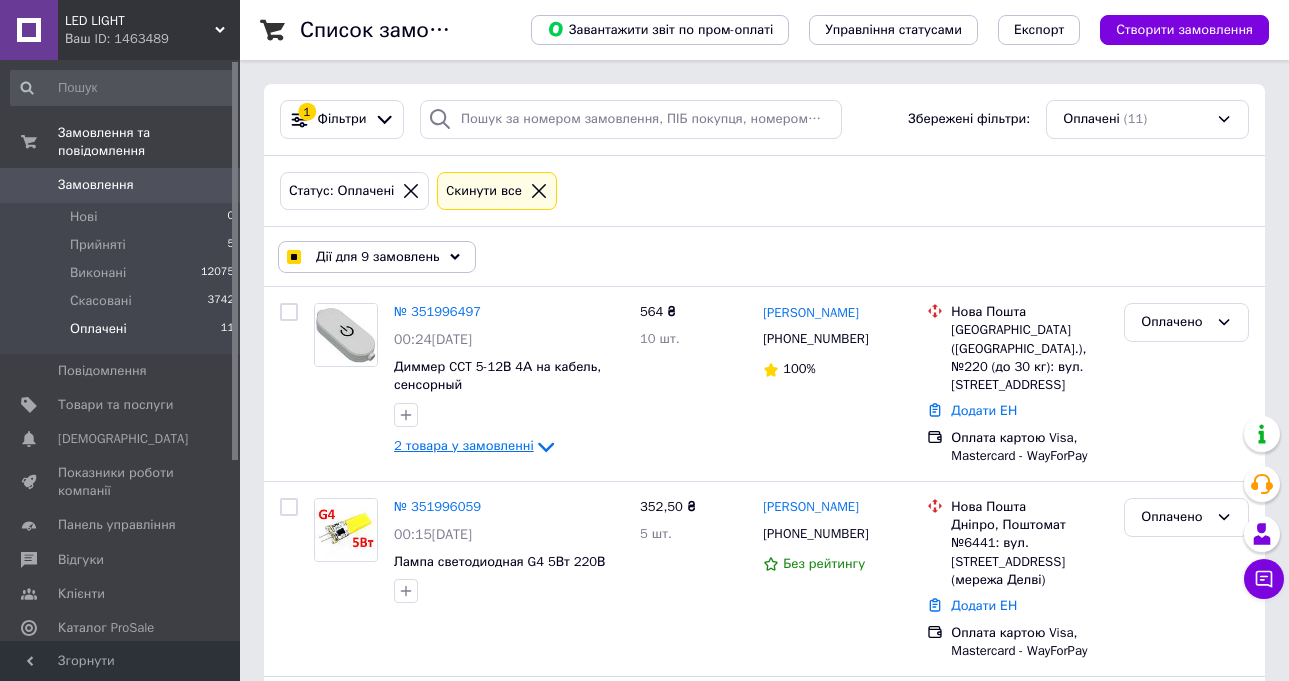 click 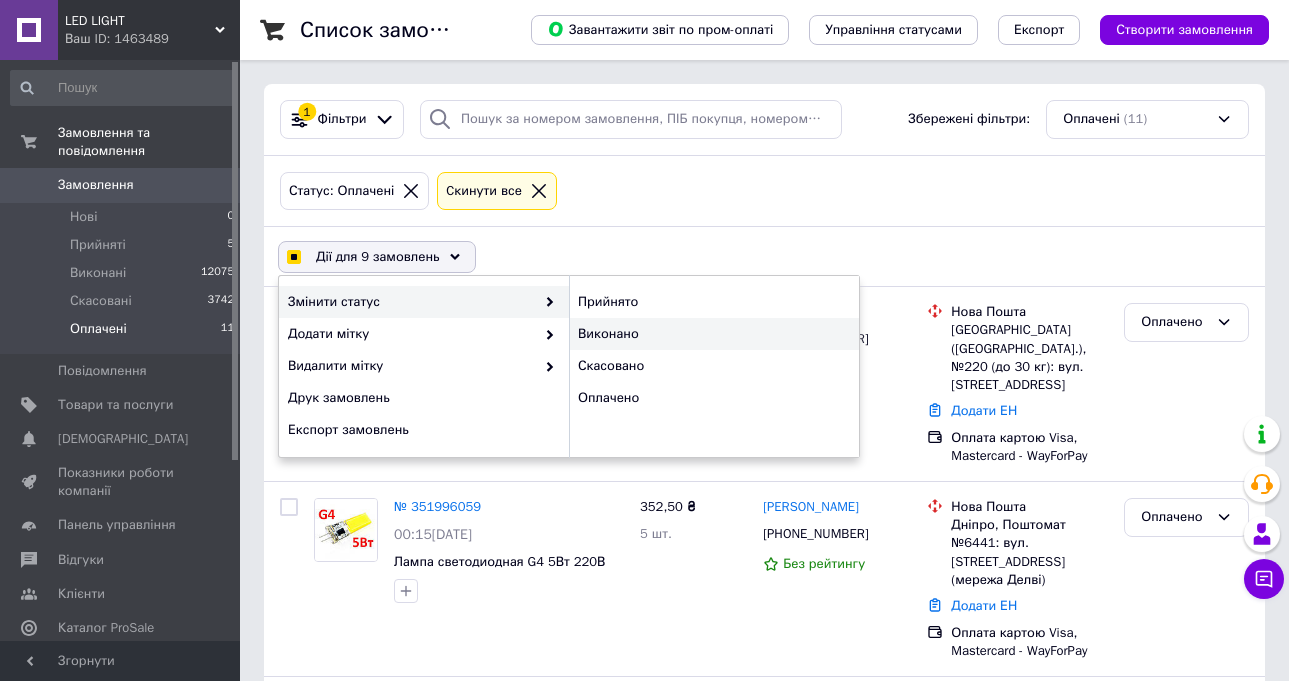 checkbox on "true" 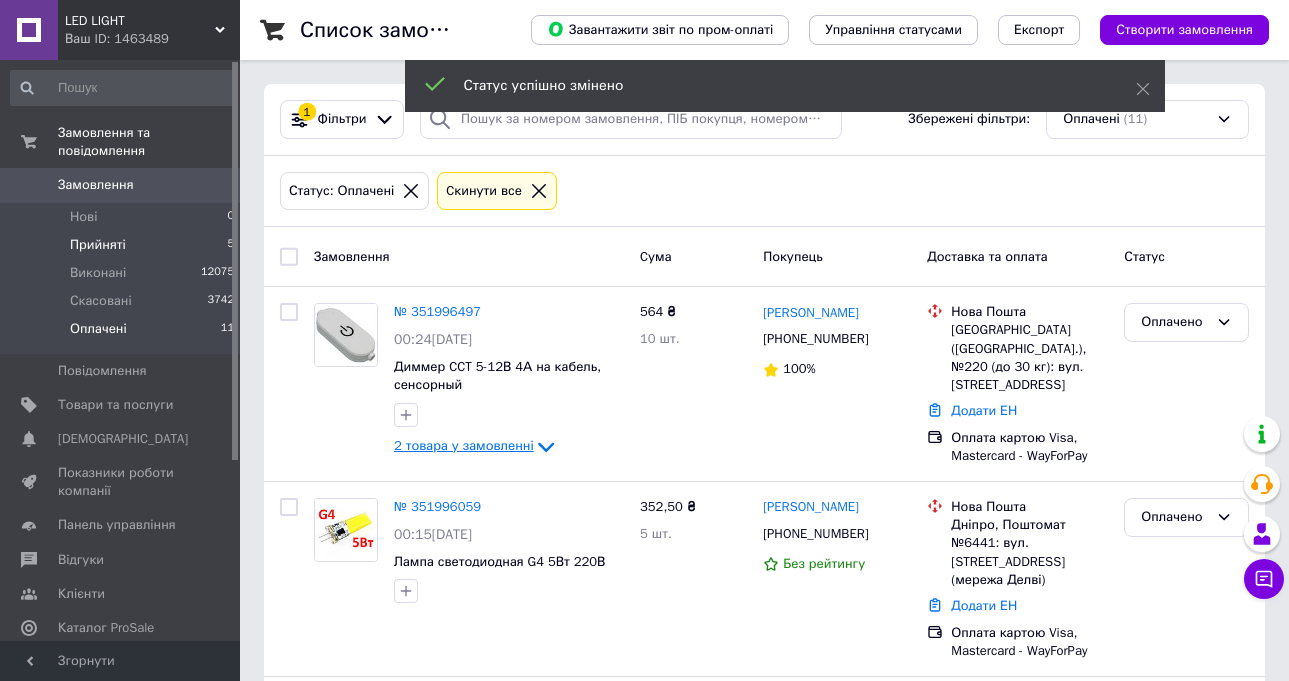 click on "Прийняті" at bounding box center (98, 245) 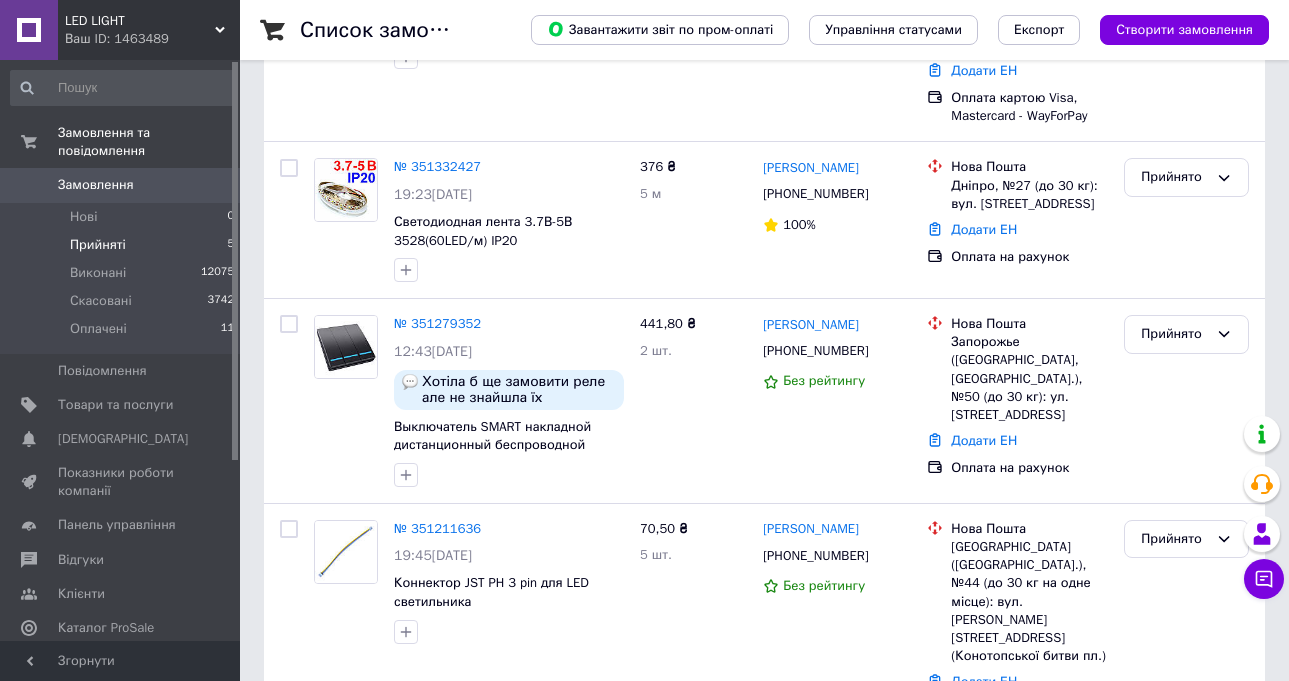 scroll, scrollTop: 567, scrollLeft: 0, axis: vertical 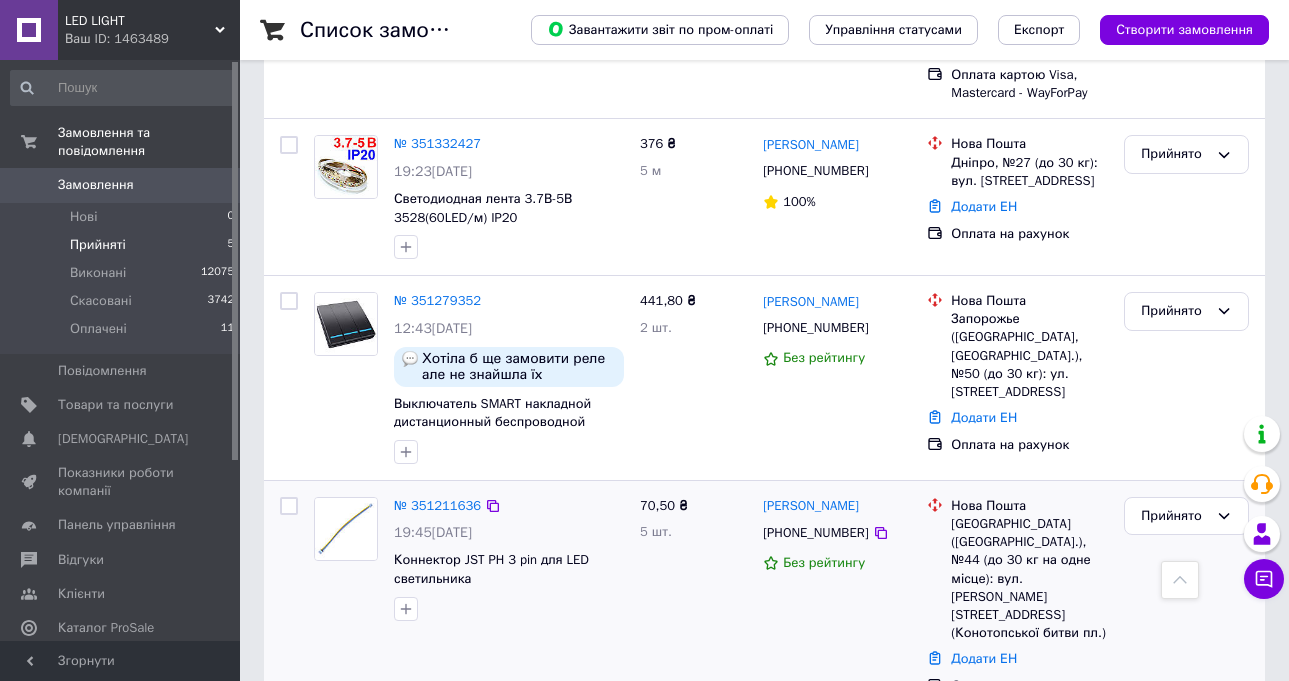 click at bounding box center (289, 506) 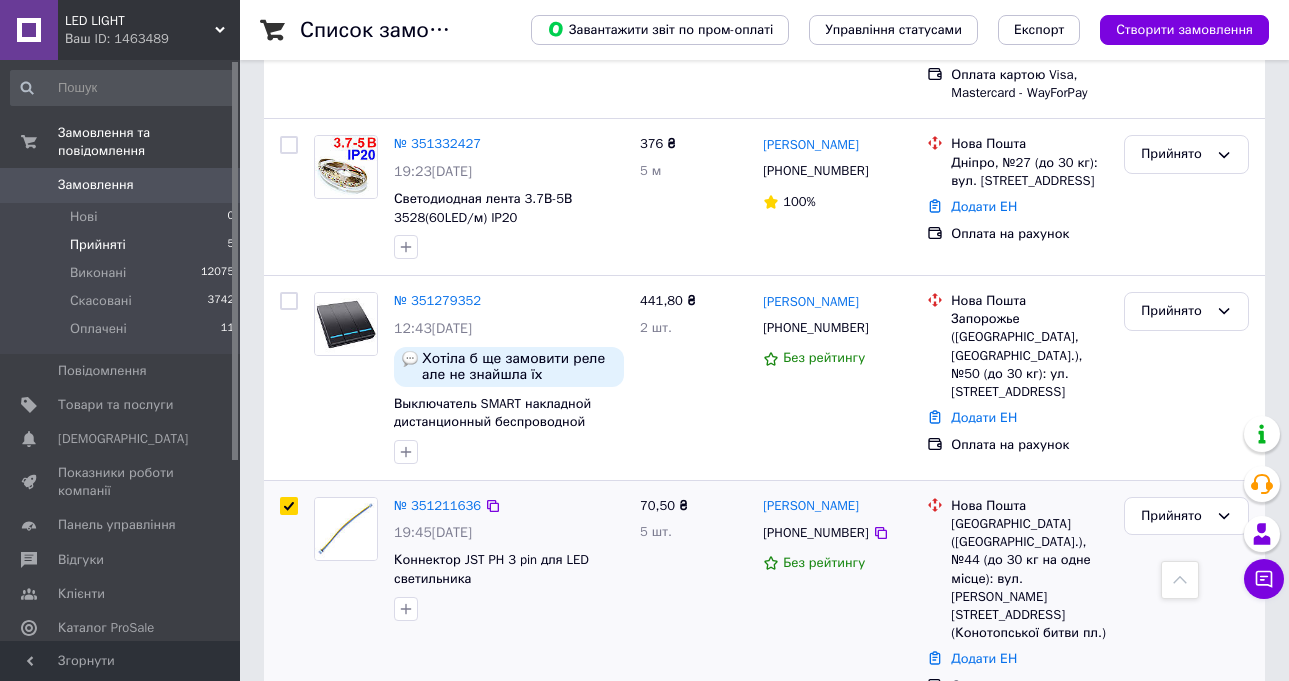 checkbox on "true" 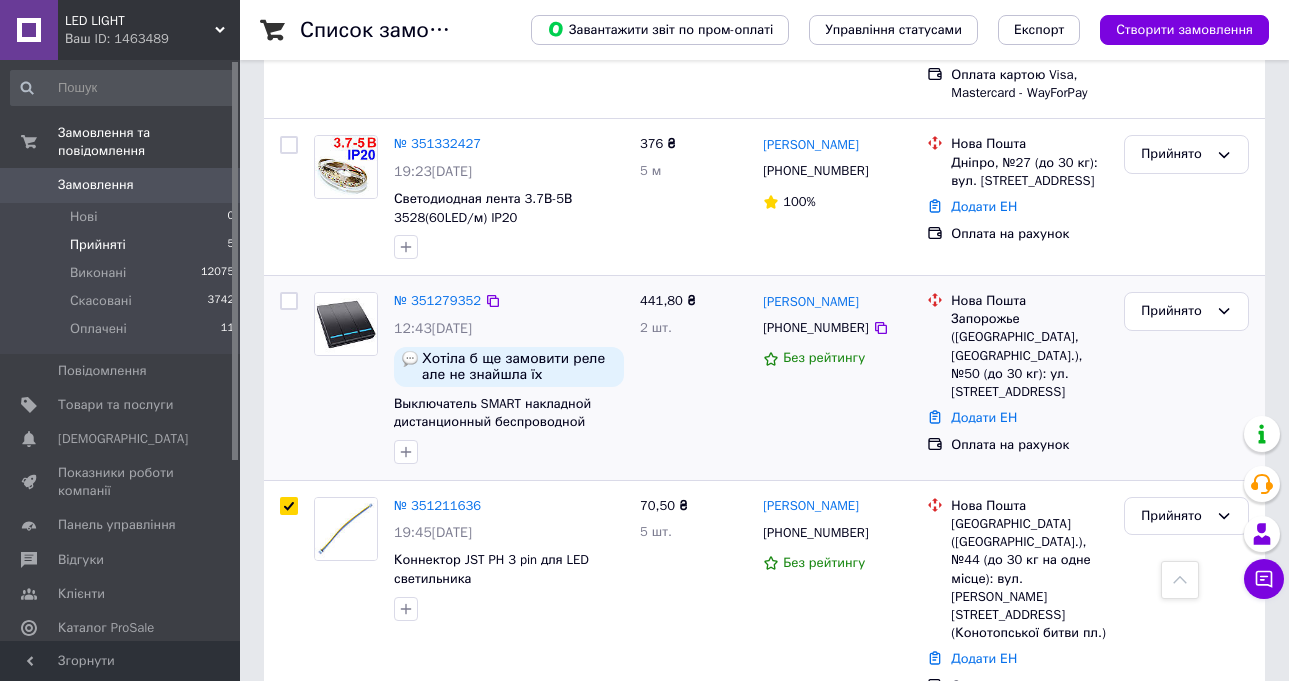 click at bounding box center (289, 301) 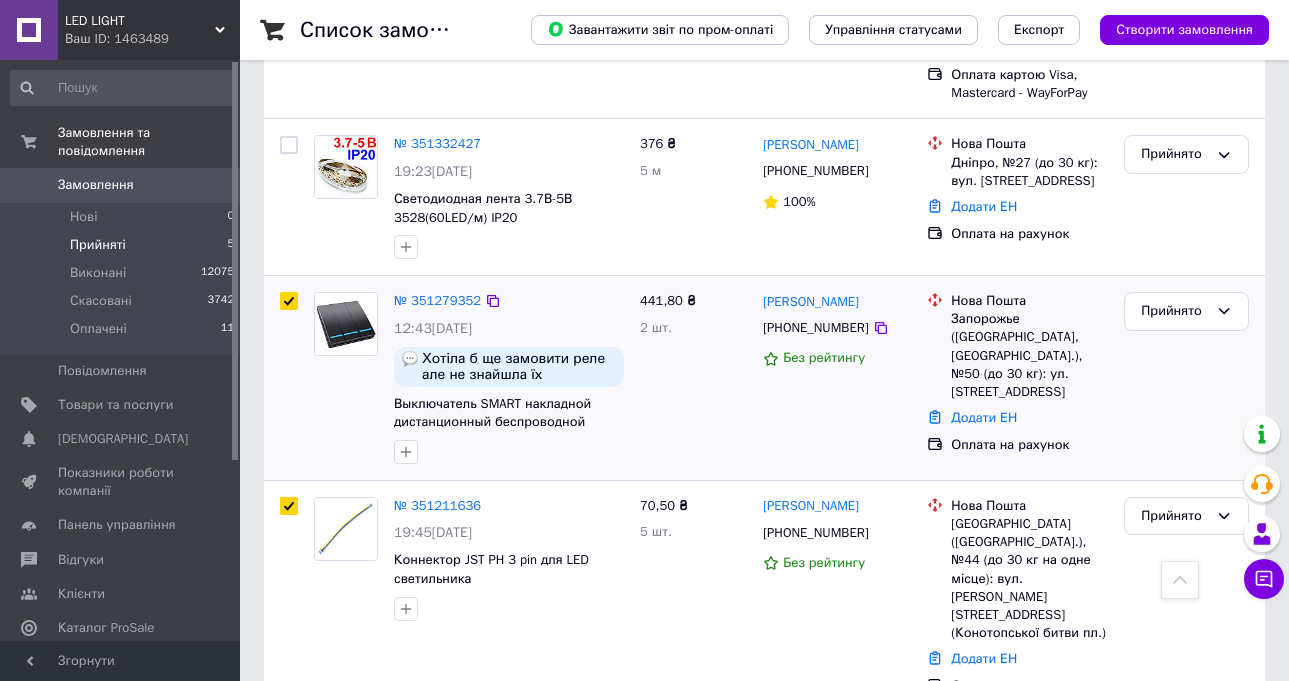 checkbox on "true" 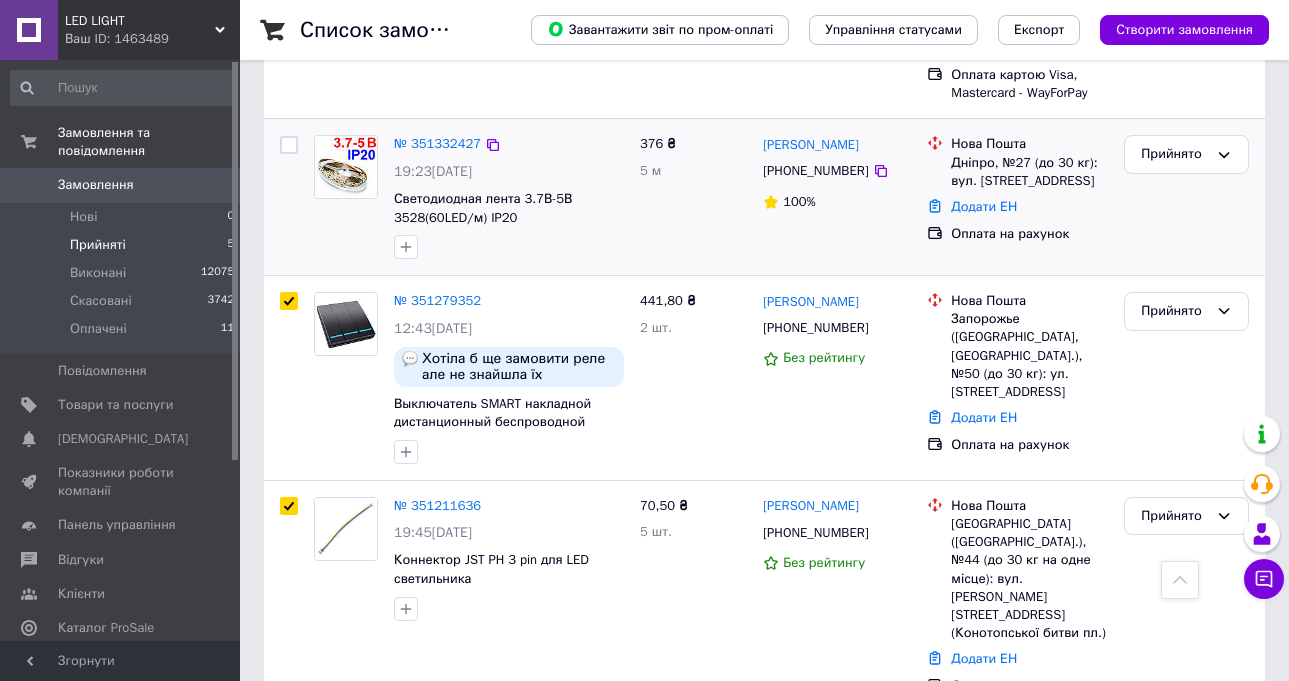 click at bounding box center [289, 145] 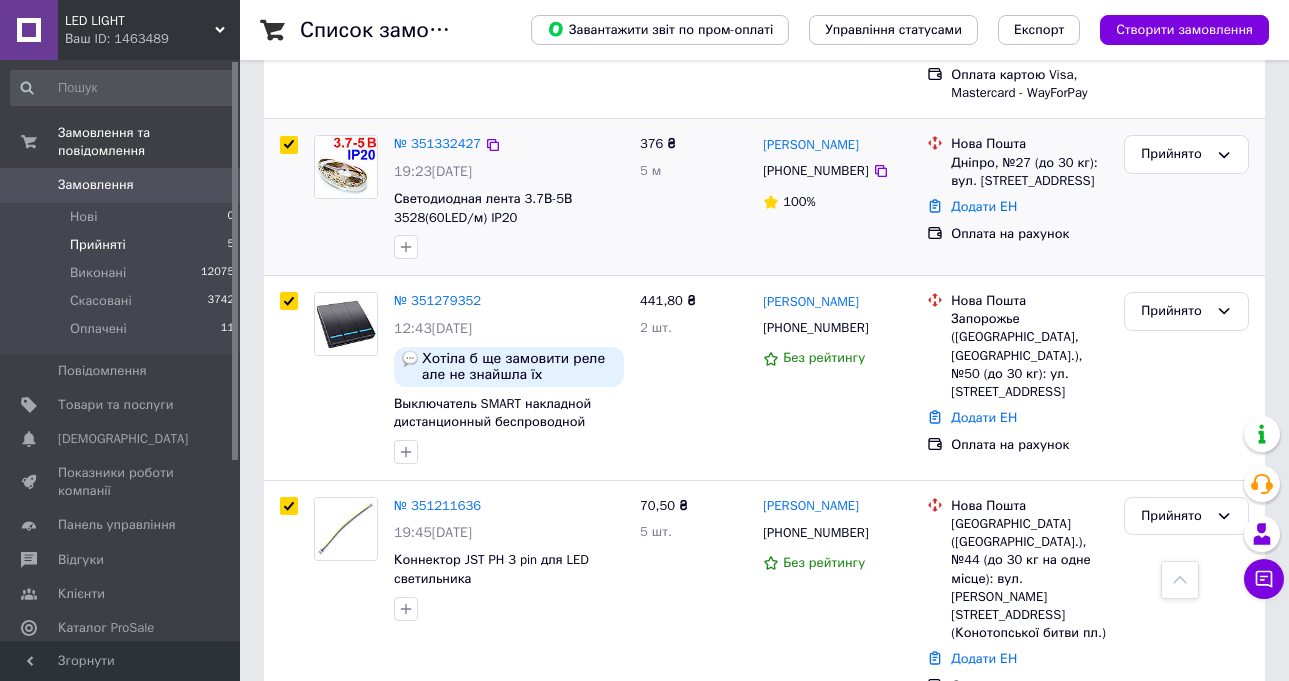 checkbox on "true" 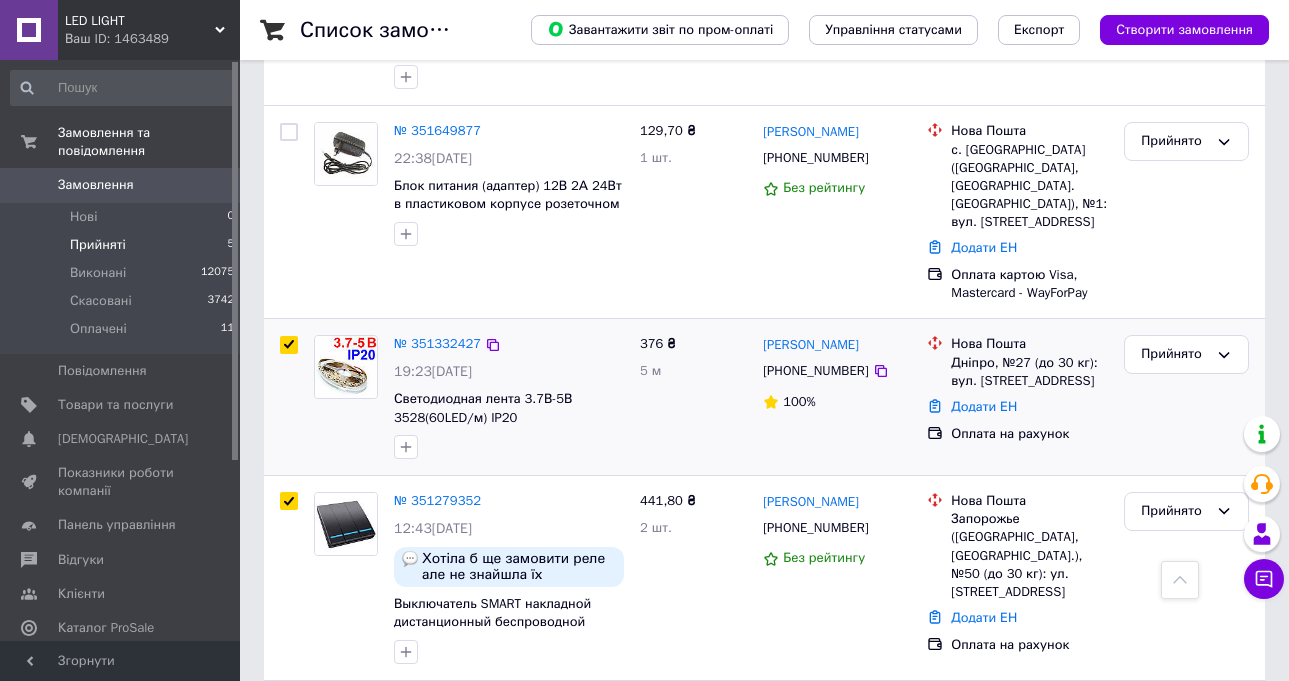 scroll, scrollTop: 267, scrollLeft: 0, axis: vertical 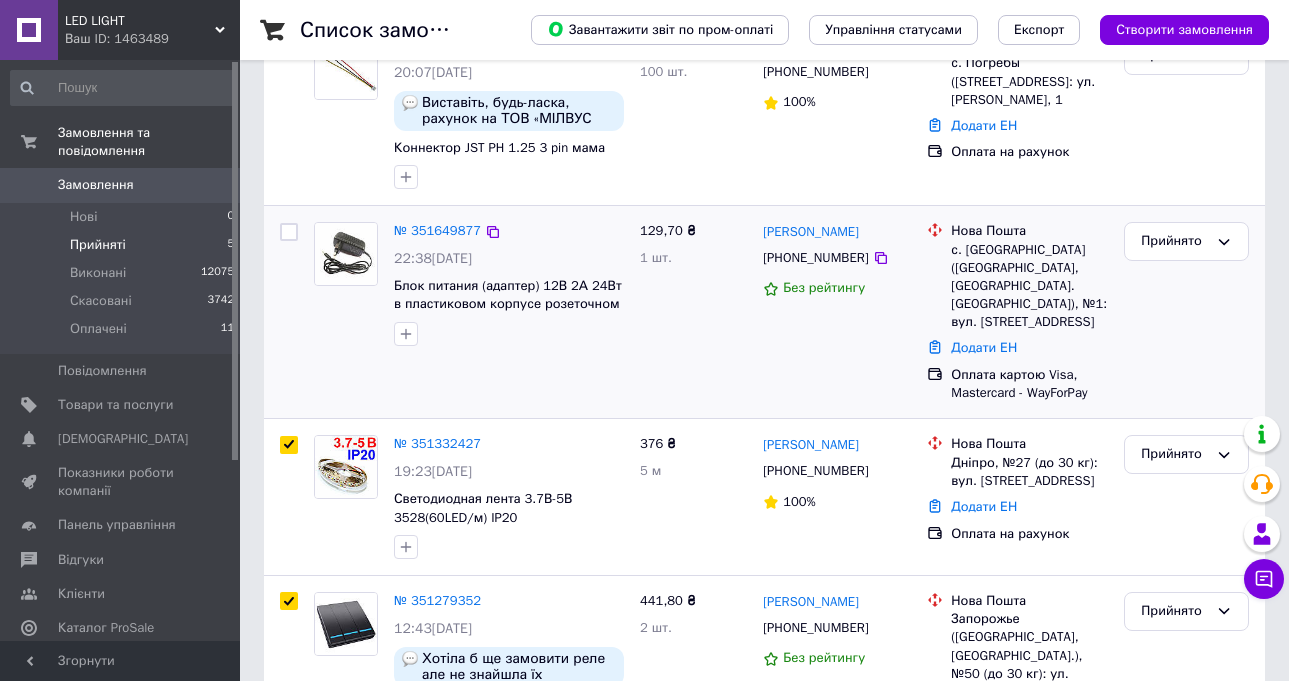 click at bounding box center [289, 232] 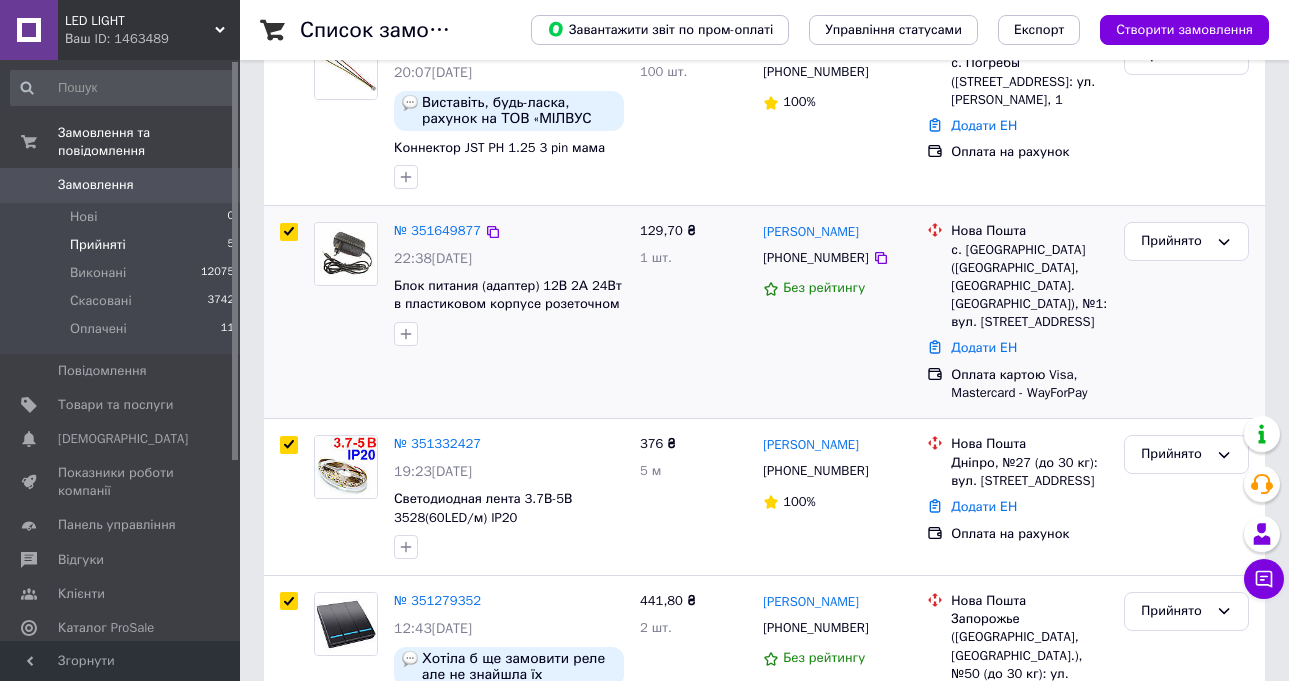 checkbox on "true" 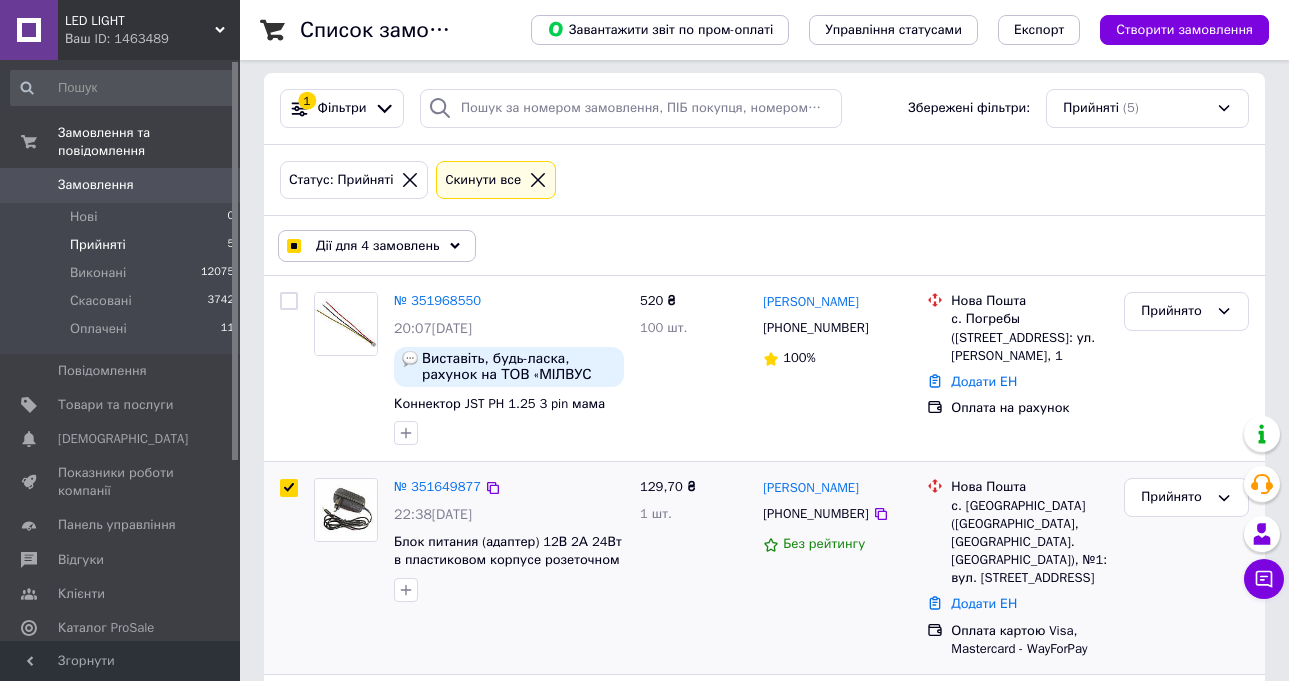 scroll, scrollTop: 0, scrollLeft: 0, axis: both 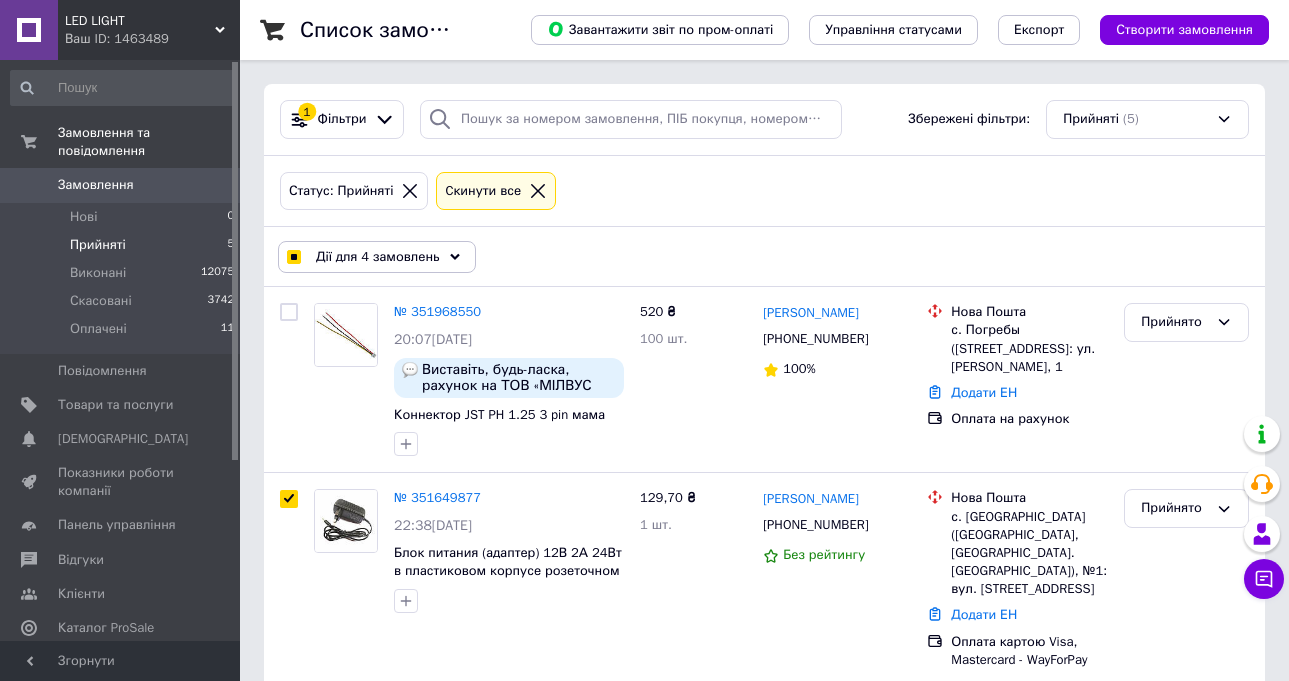 click 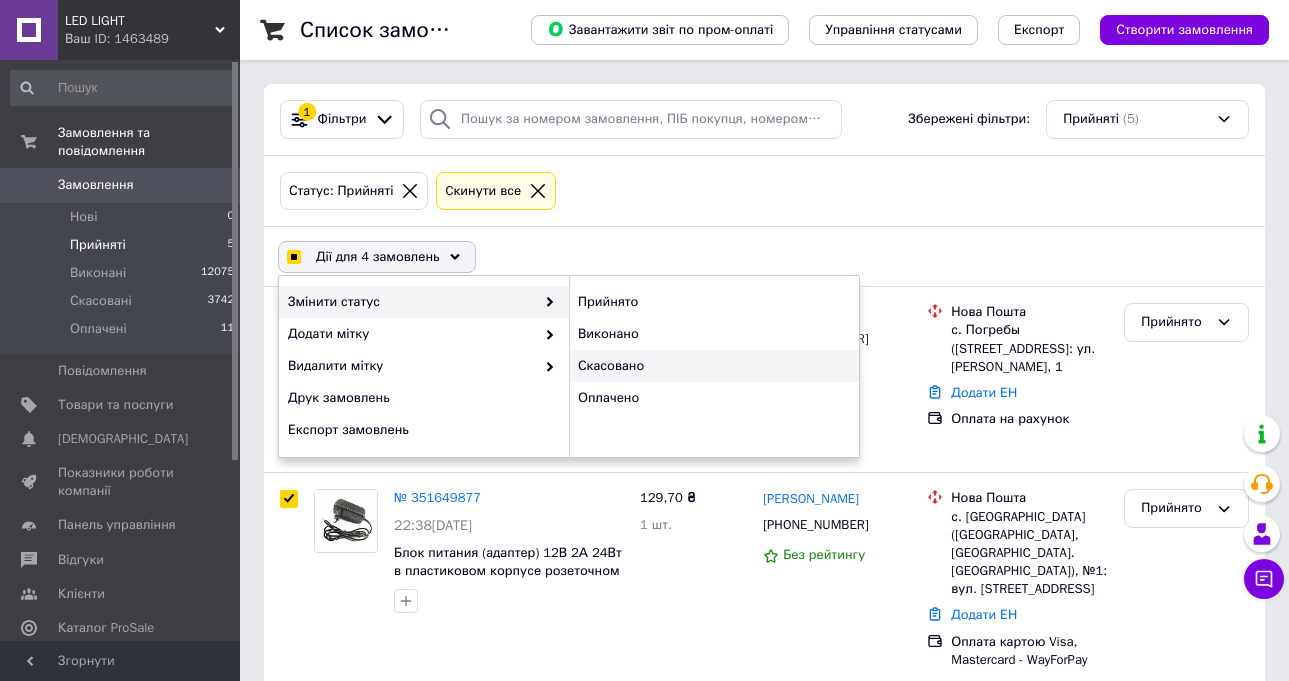 click on "Скасовано" at bounding box center [714, 366] 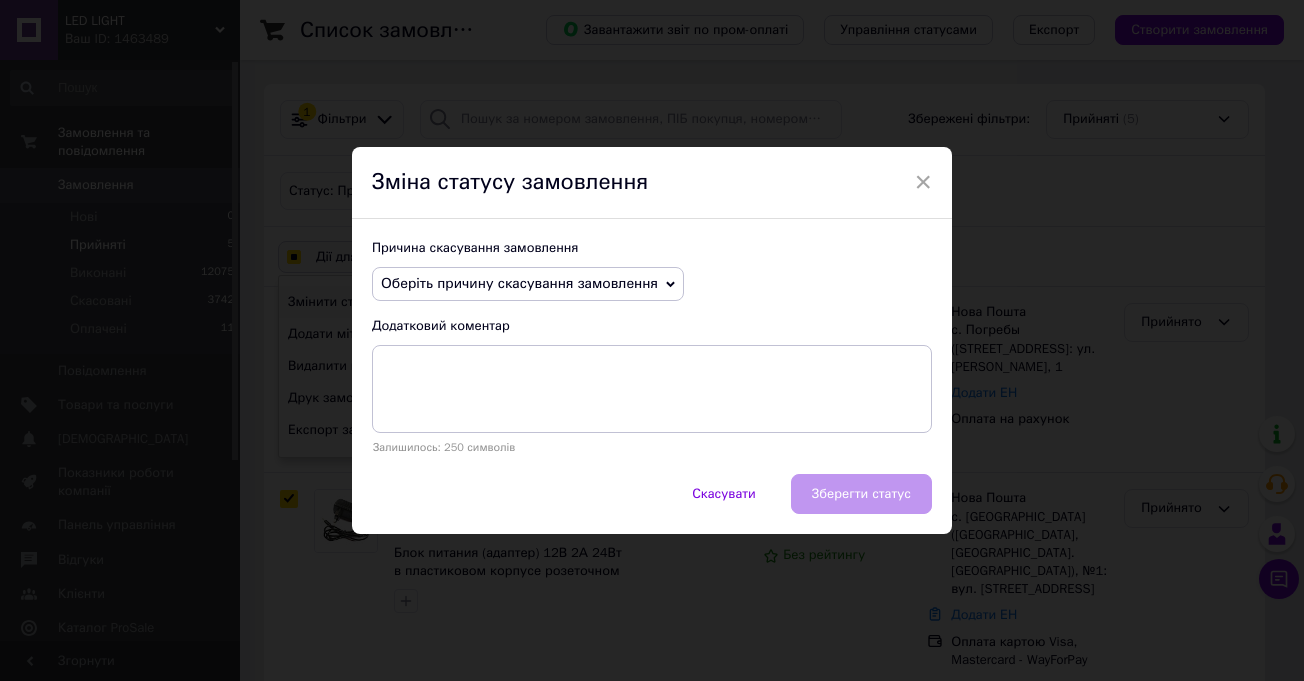 click 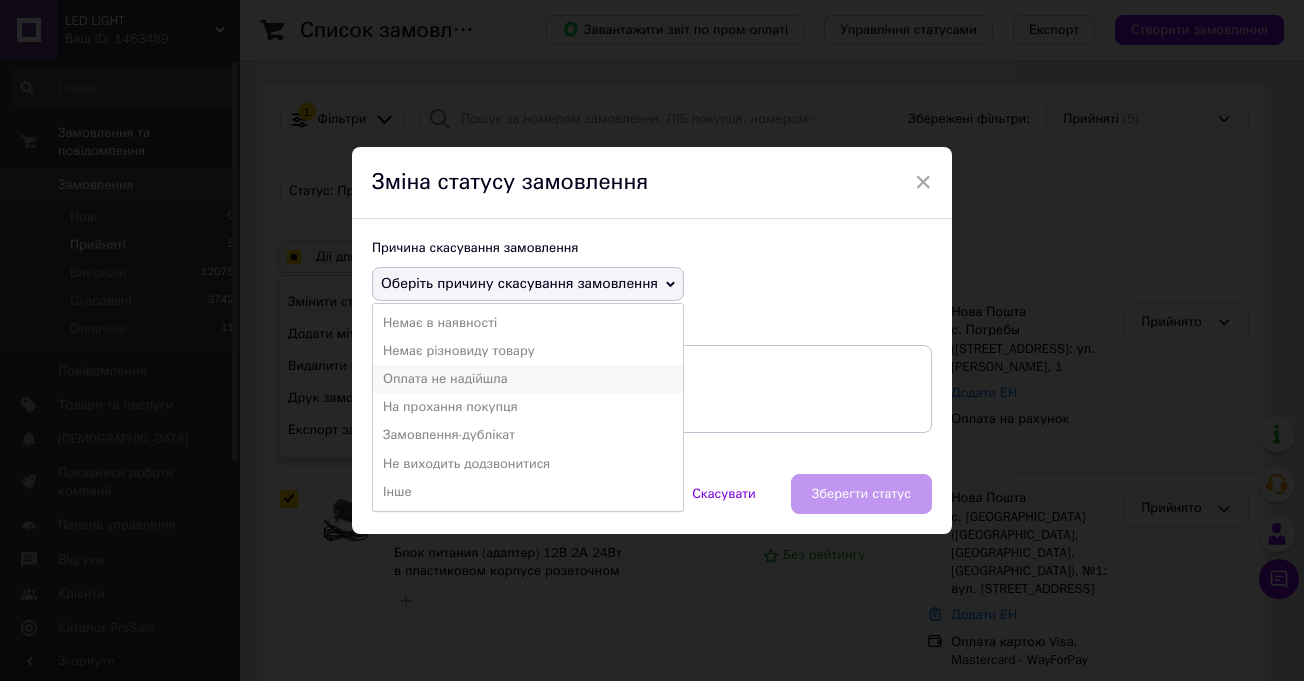 click on "Оплата не надійшла" at bounding box center (528, 379) 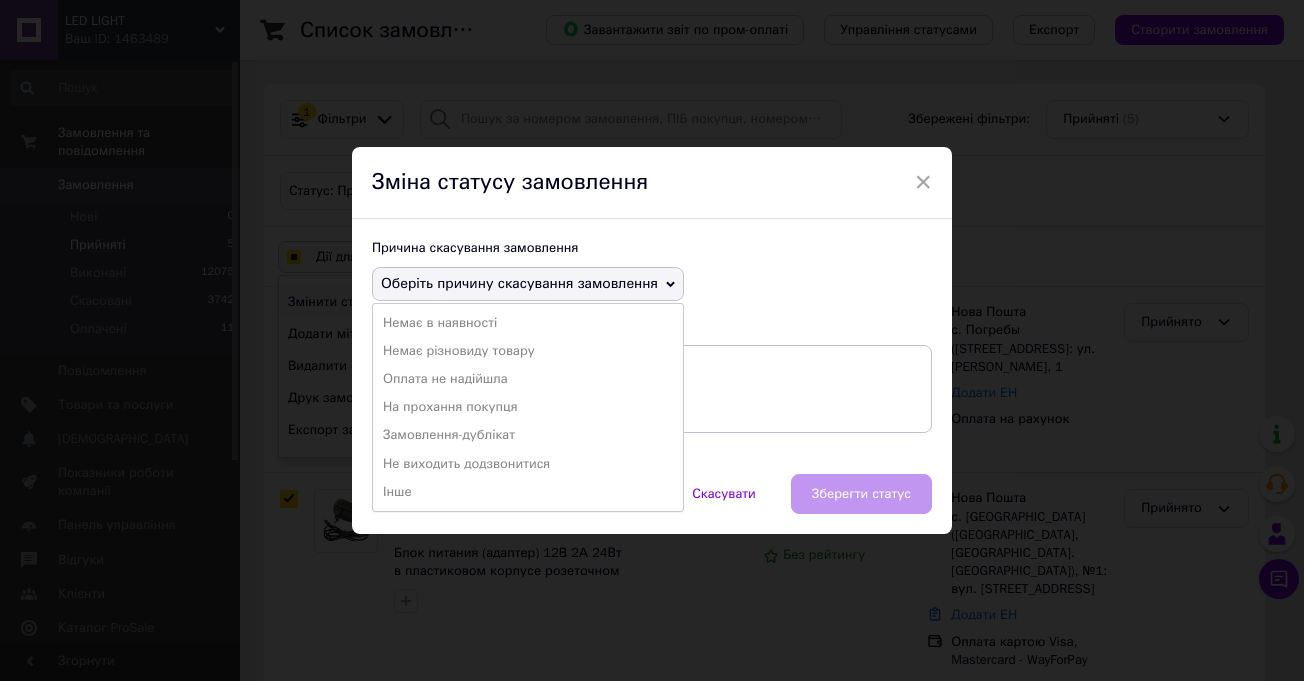 checkbox on "true" 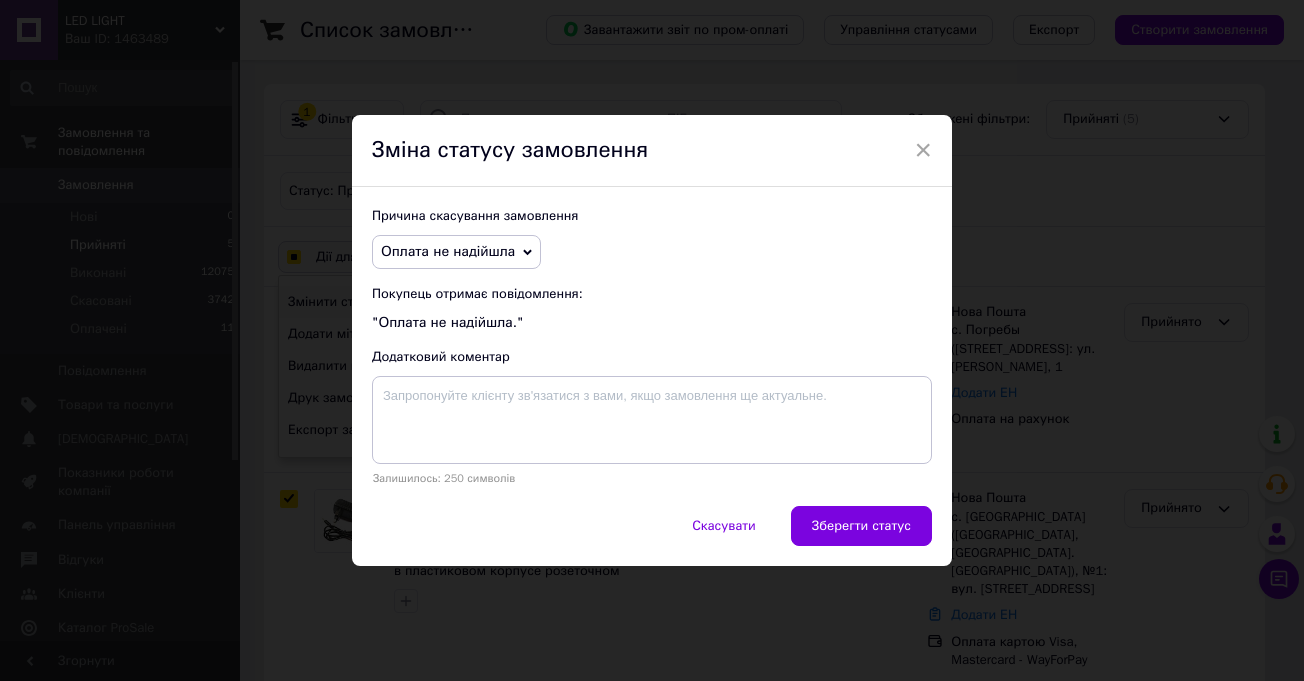 click on "Зберегти статус" at bounding box center [861, 526] 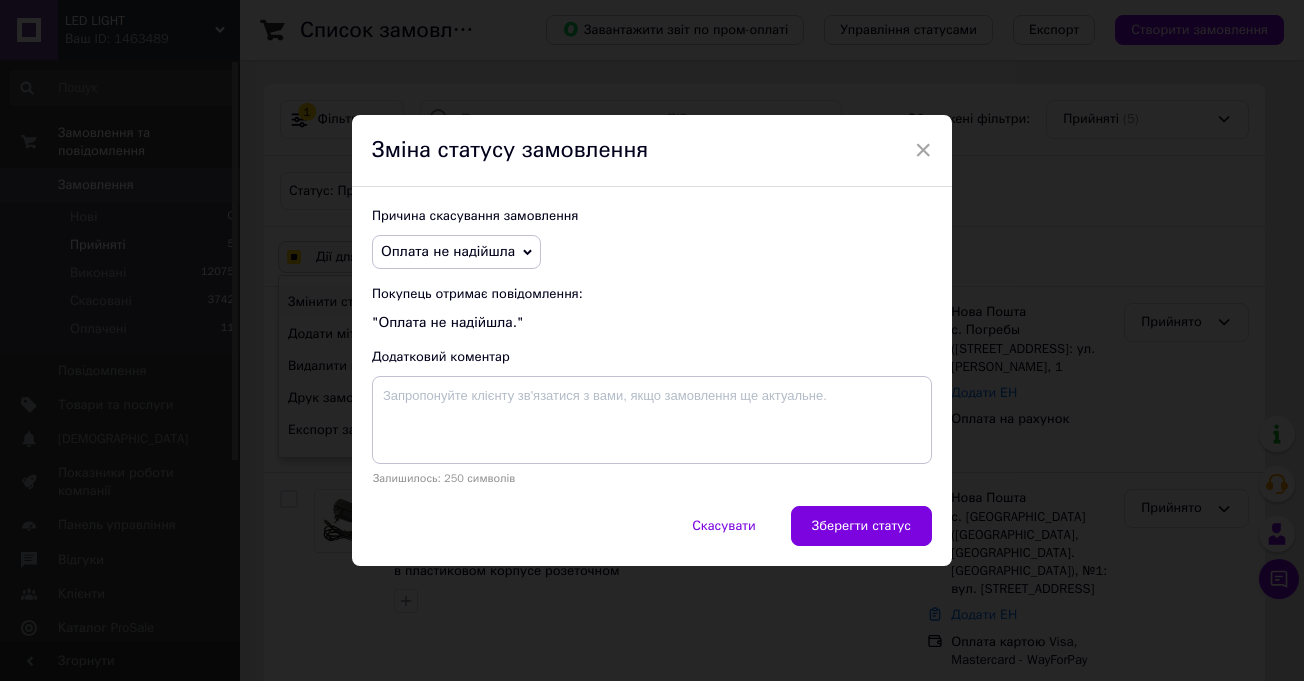 checkbox on "false" 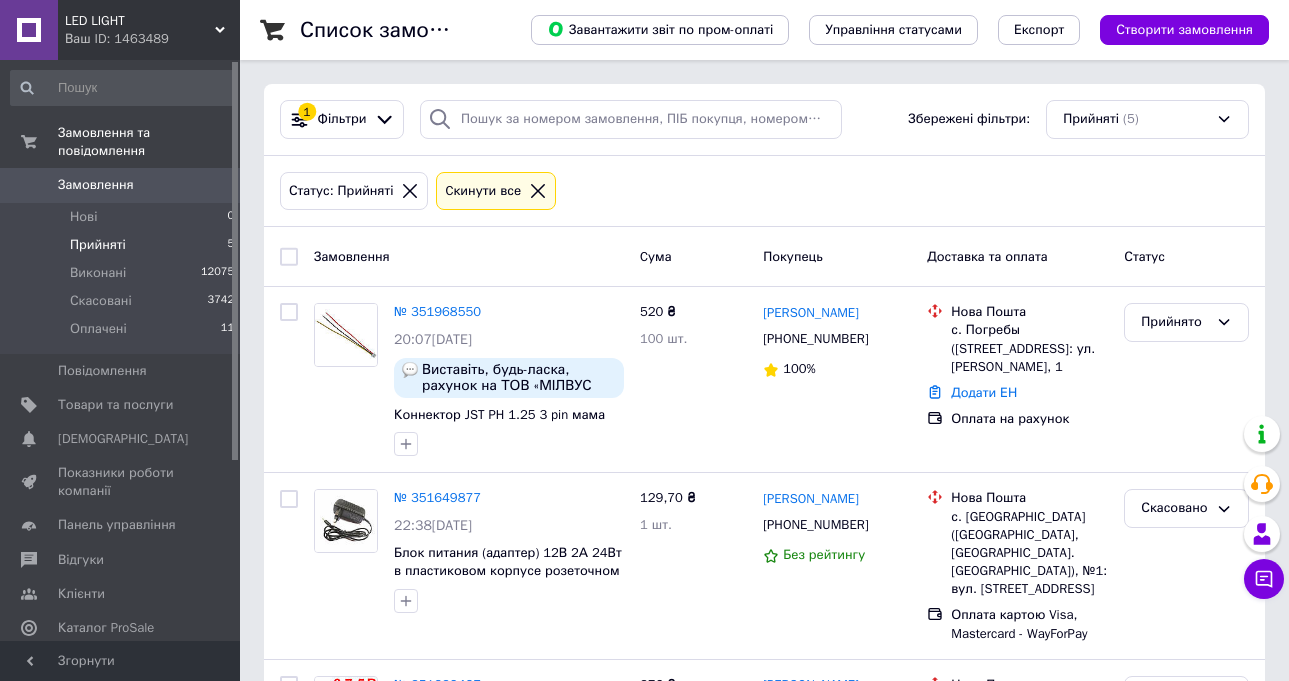 click on "Замовлення" at bounding box center [96, 185] 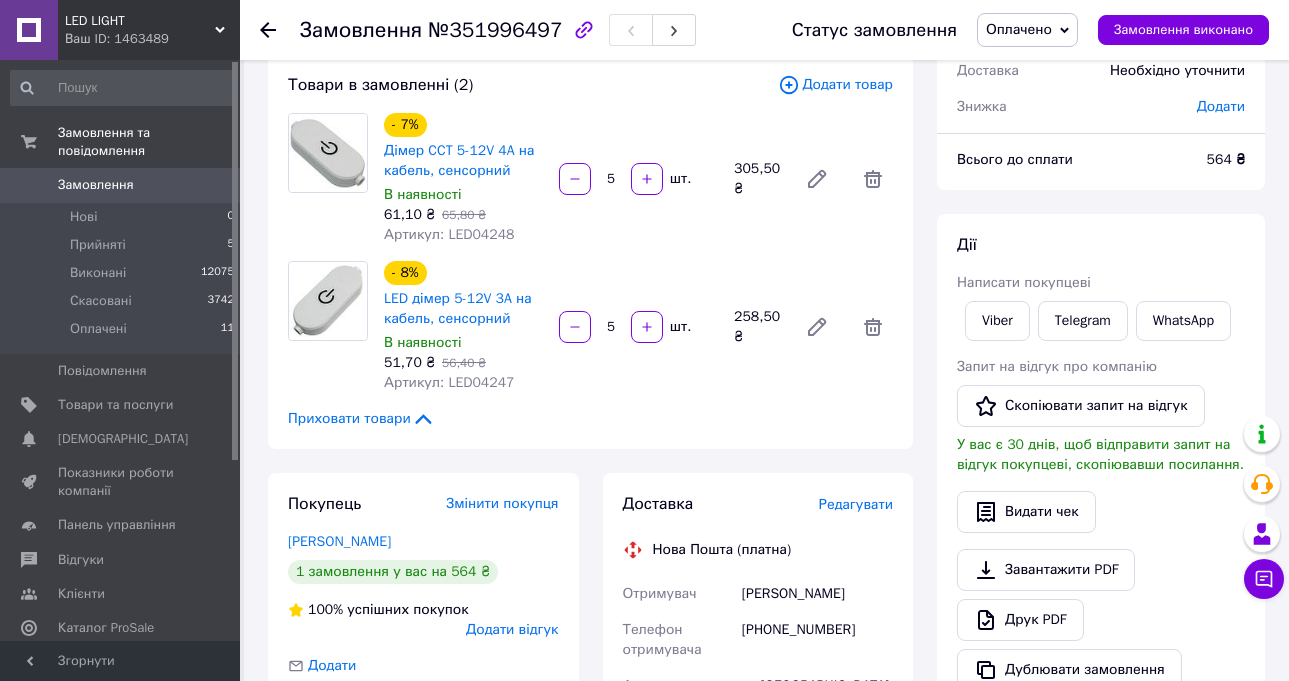 scroll, scrollTop: 100, scrollLeft: 0, axis: vertical 